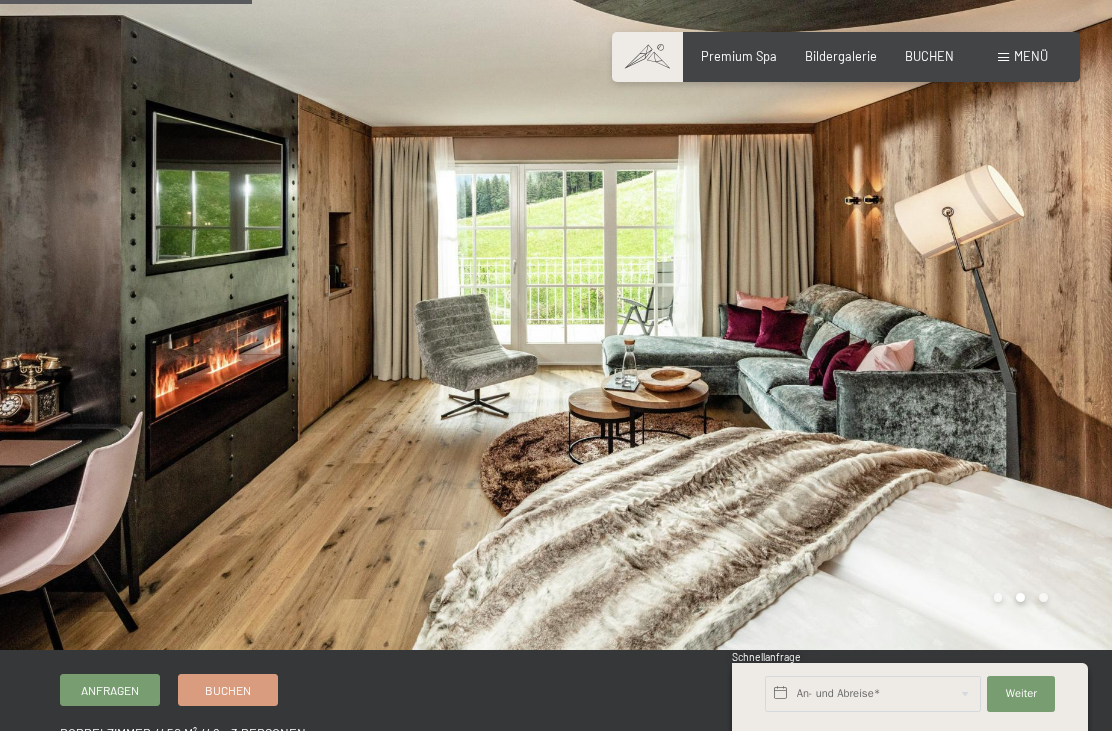 scroll, scrollTop: 480, scrollLeft: 0, axis: vertical 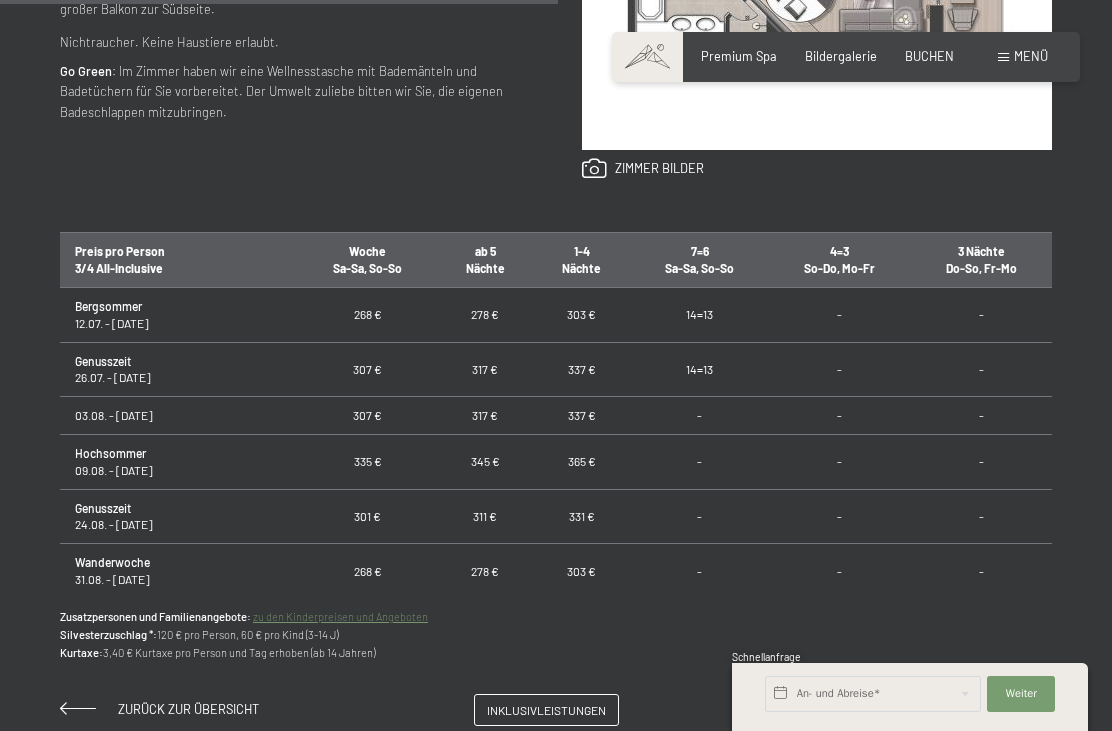 click on "Wanderwoche  31.08. - [DATE]" at bounding box center [179, 571] 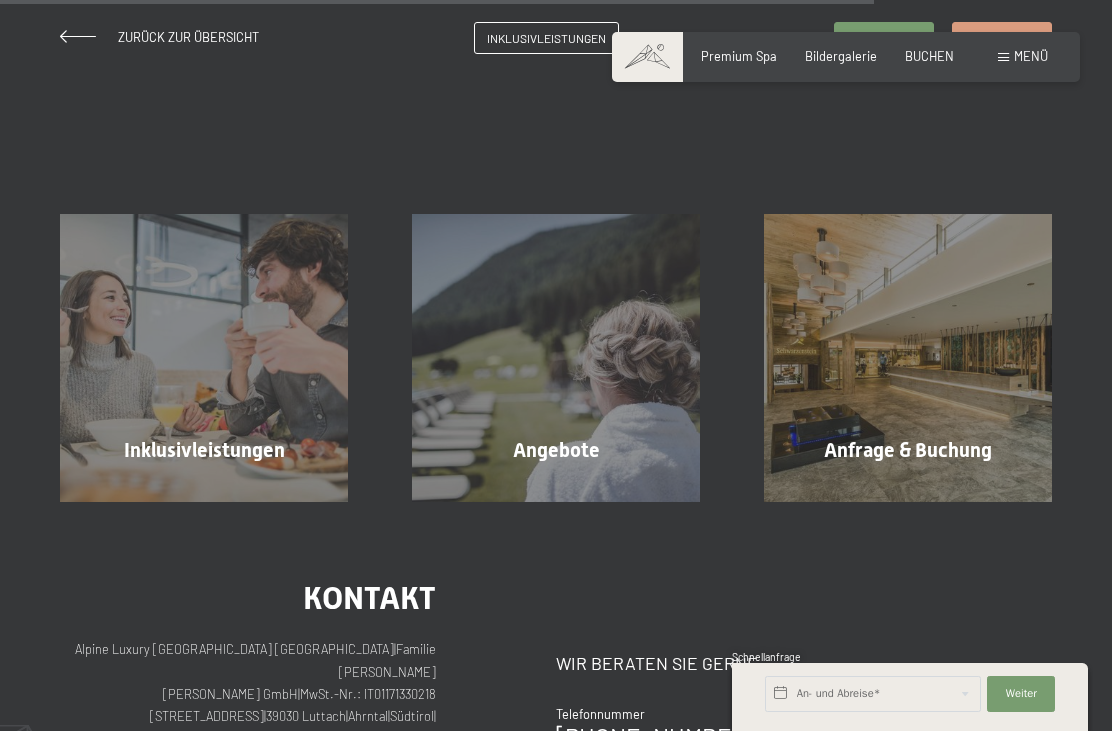 scroll, scrollTop: 1732, scrollLeft: 0, axis: vertical 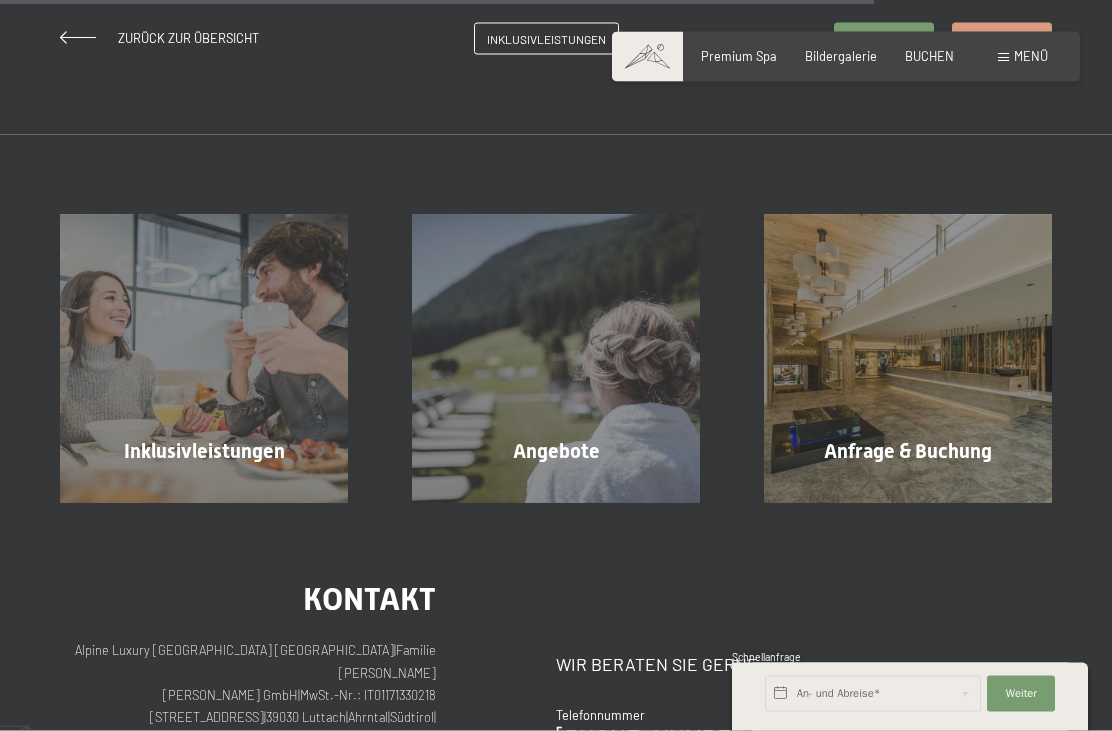 click on "Angebote           Mehr erfahren" at bounding box center [556, 359] 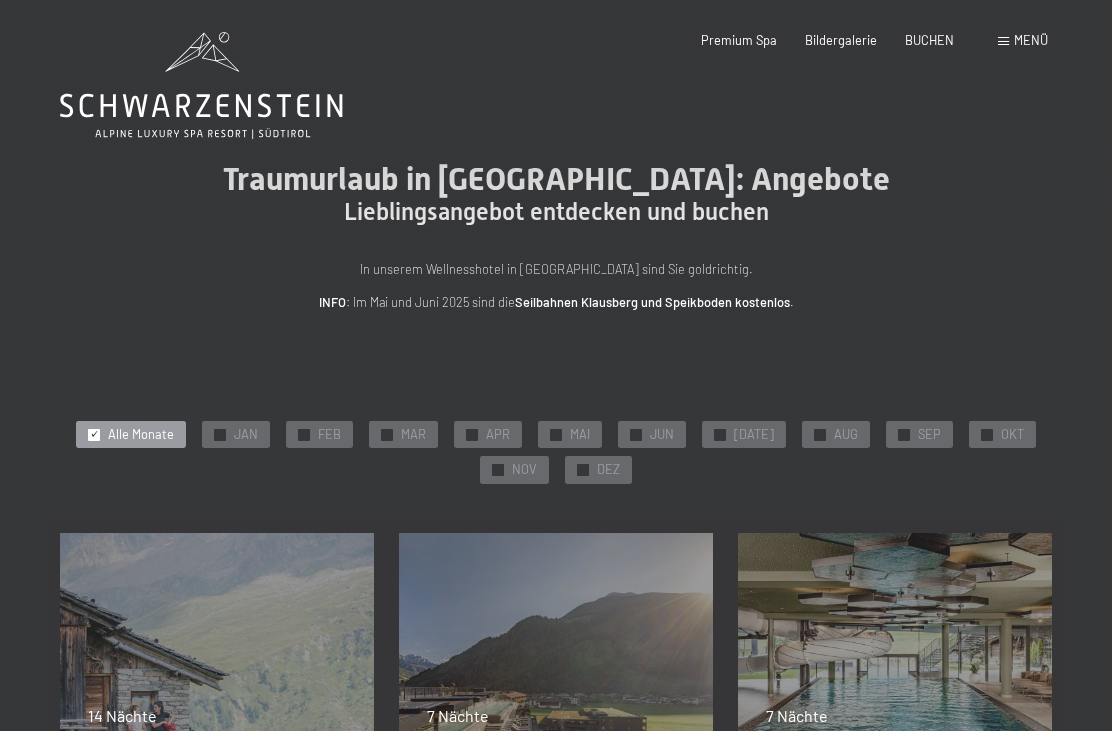 scroll, scrollTop: 0, scrollLeft: 0, axis: both 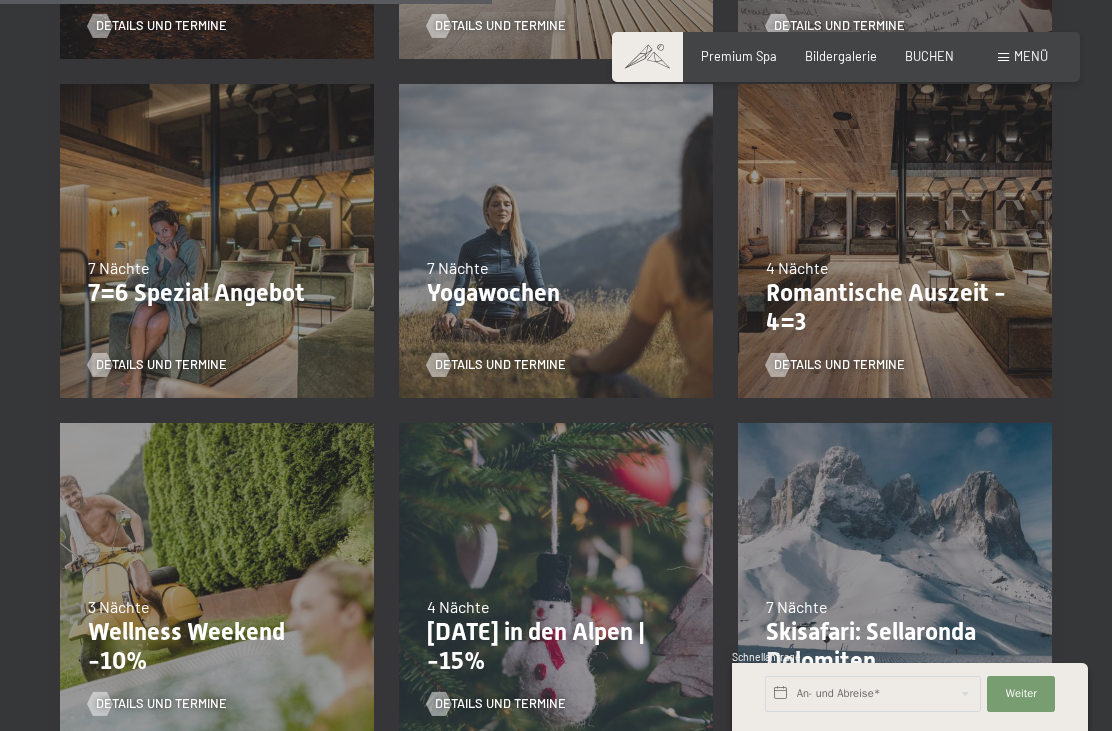 click on "Romantische Auszeit - 4=3" at bounding box center [895, 308] 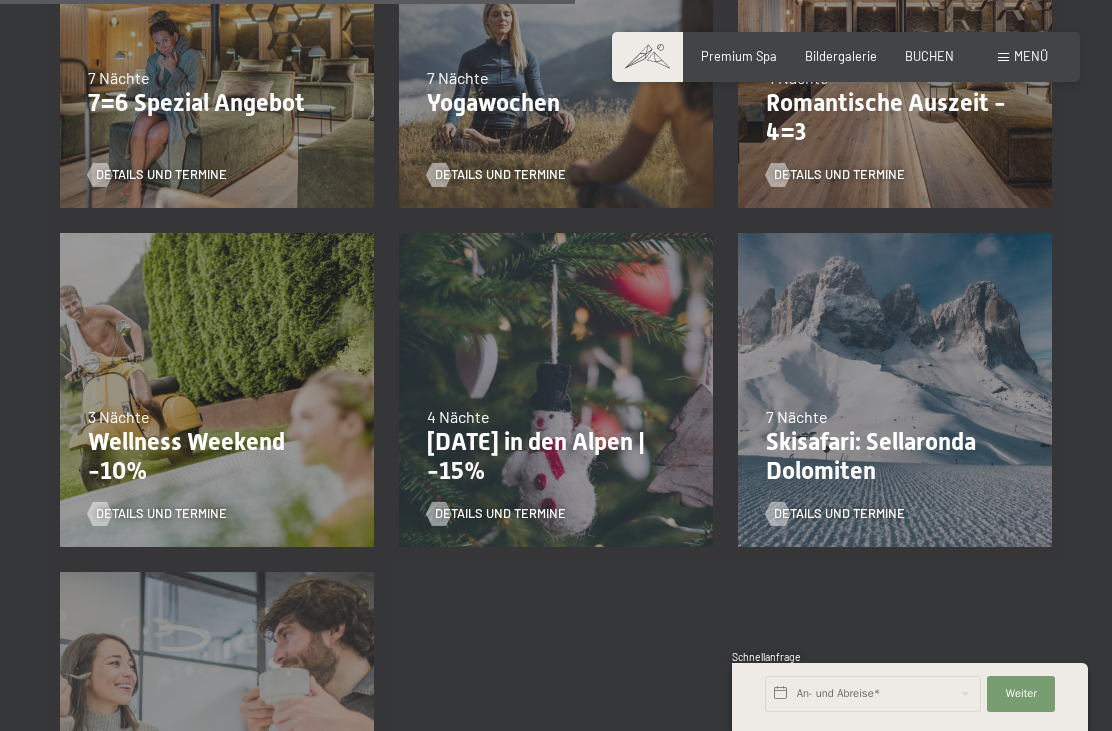 click on "Details und Termine" at bounding box center [839, 175] 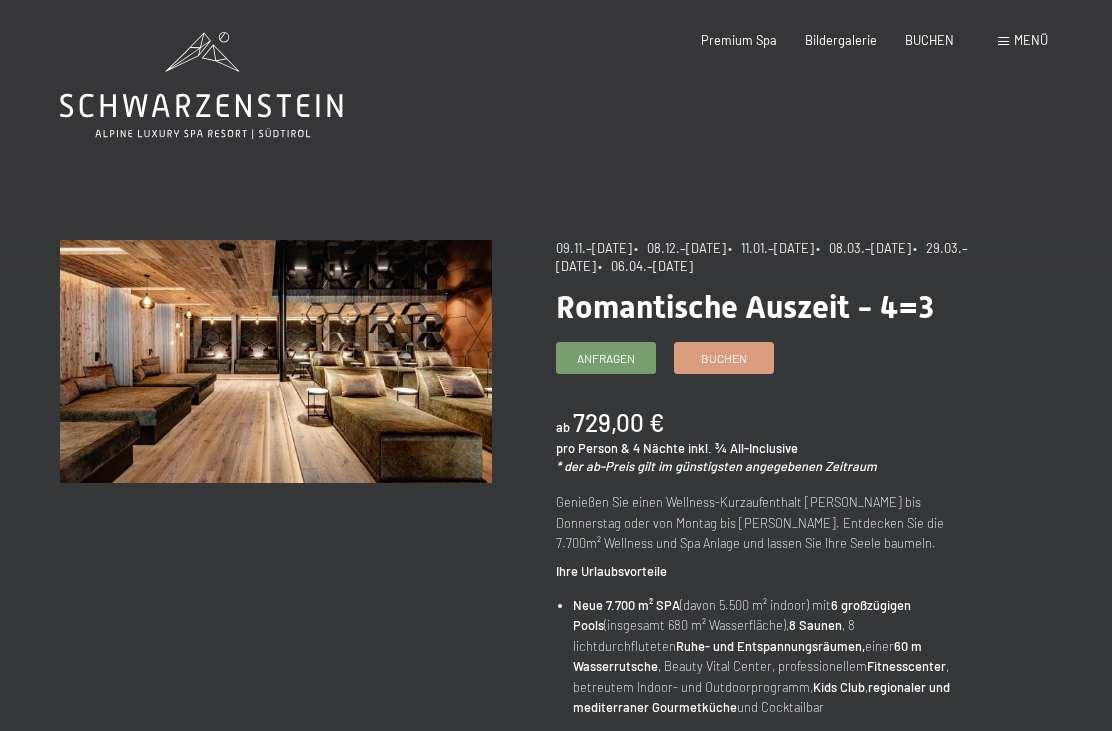 scroll, scrollTop: 0, scrollLeft: 0, axis: both 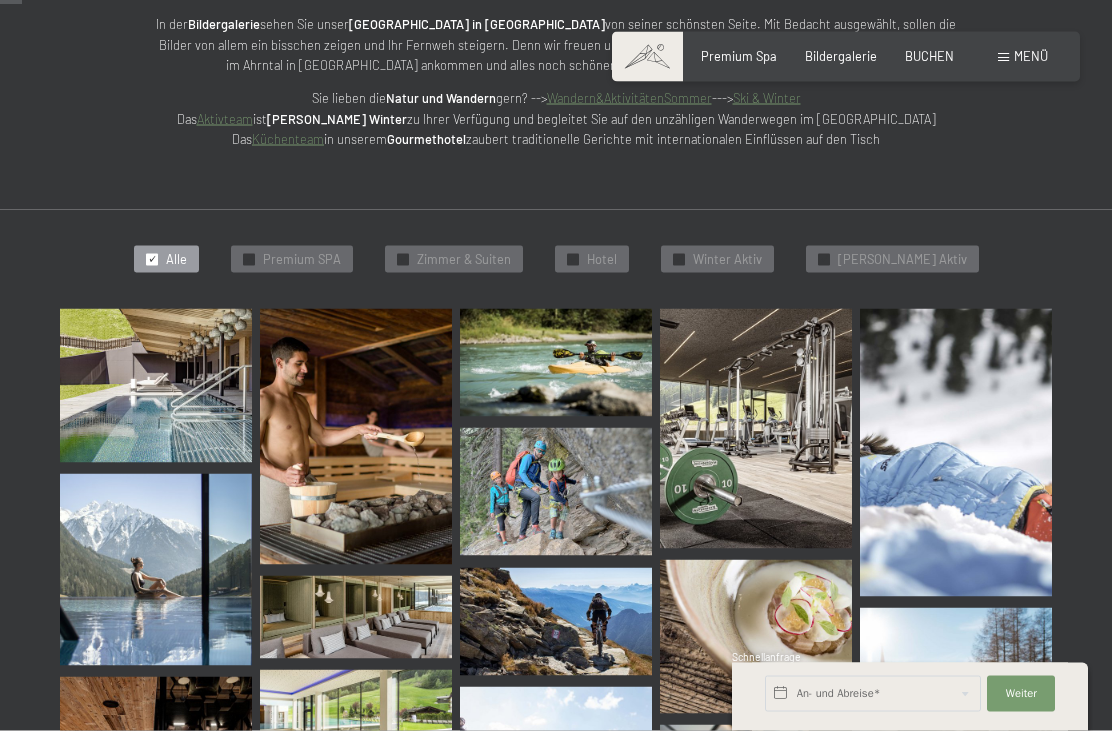 click at bounding box center [156, 386] 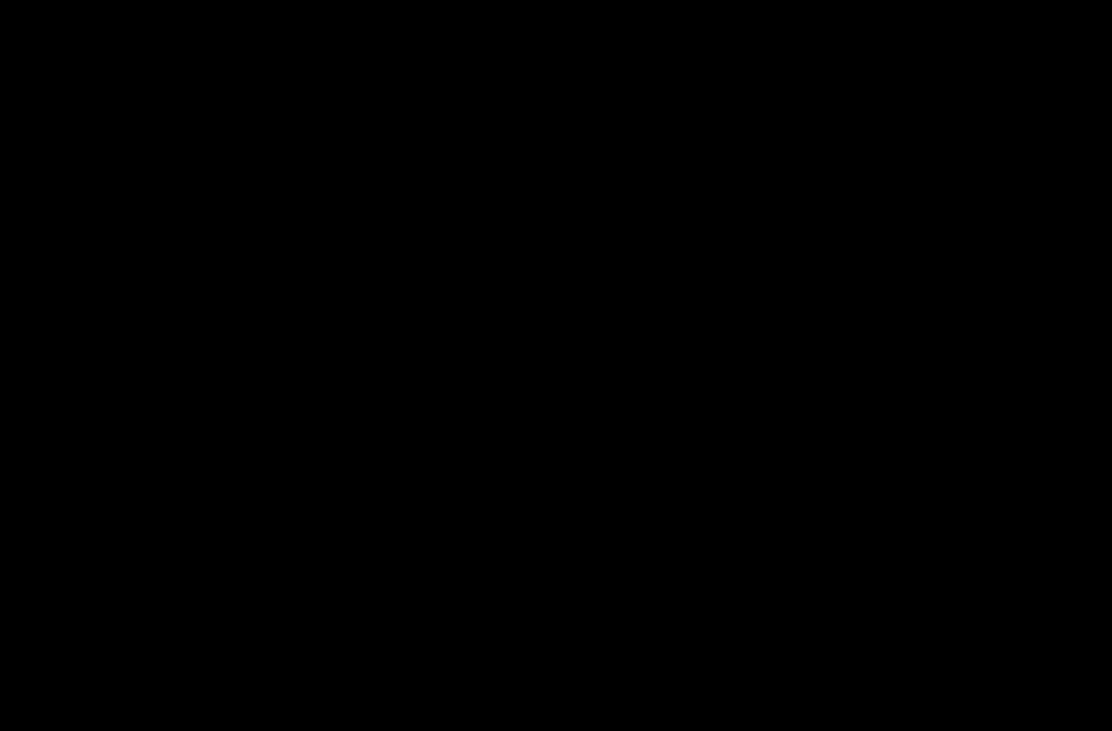 scroll, scrollTop: 306, scrollLeft: 0, axis: vertical 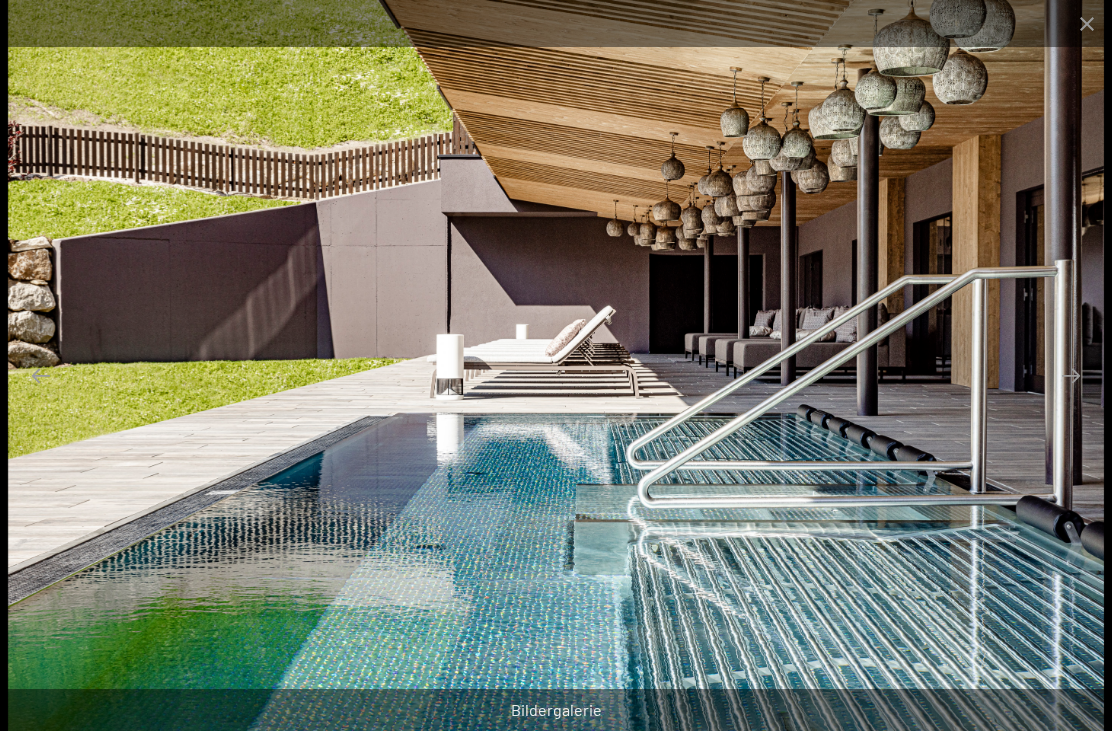 click at bounding box center (1071, 375) 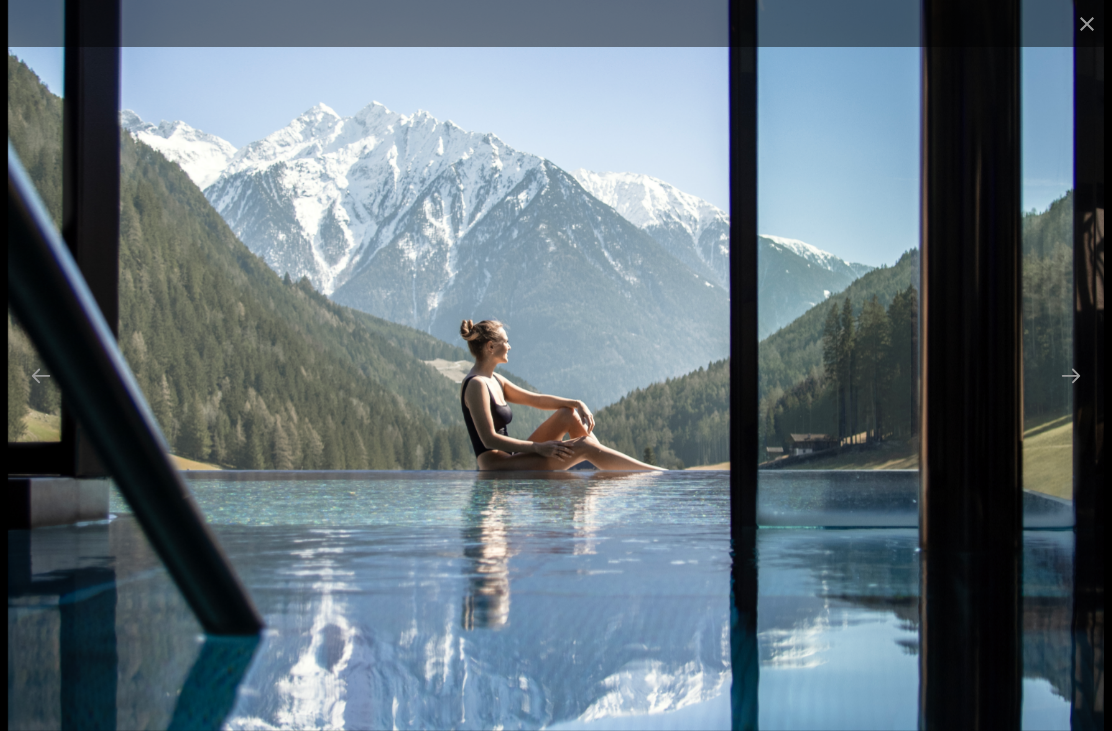 click at bounding box center (1071, 375) 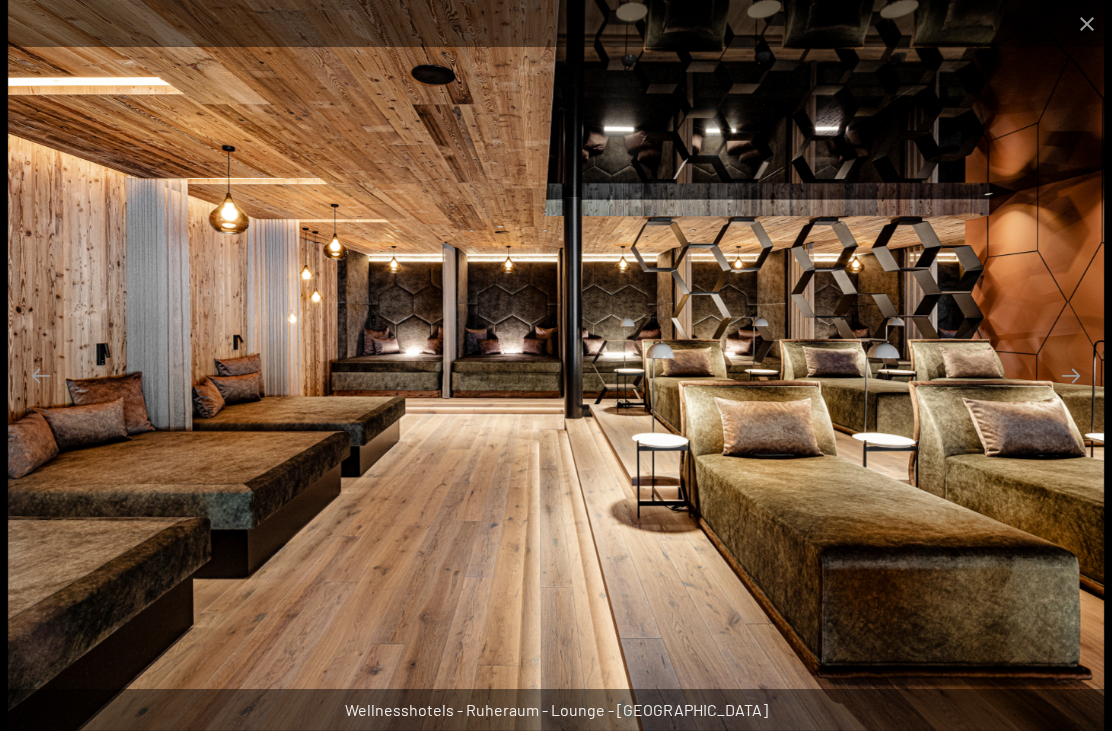 click at bounding box center (1071, 375) 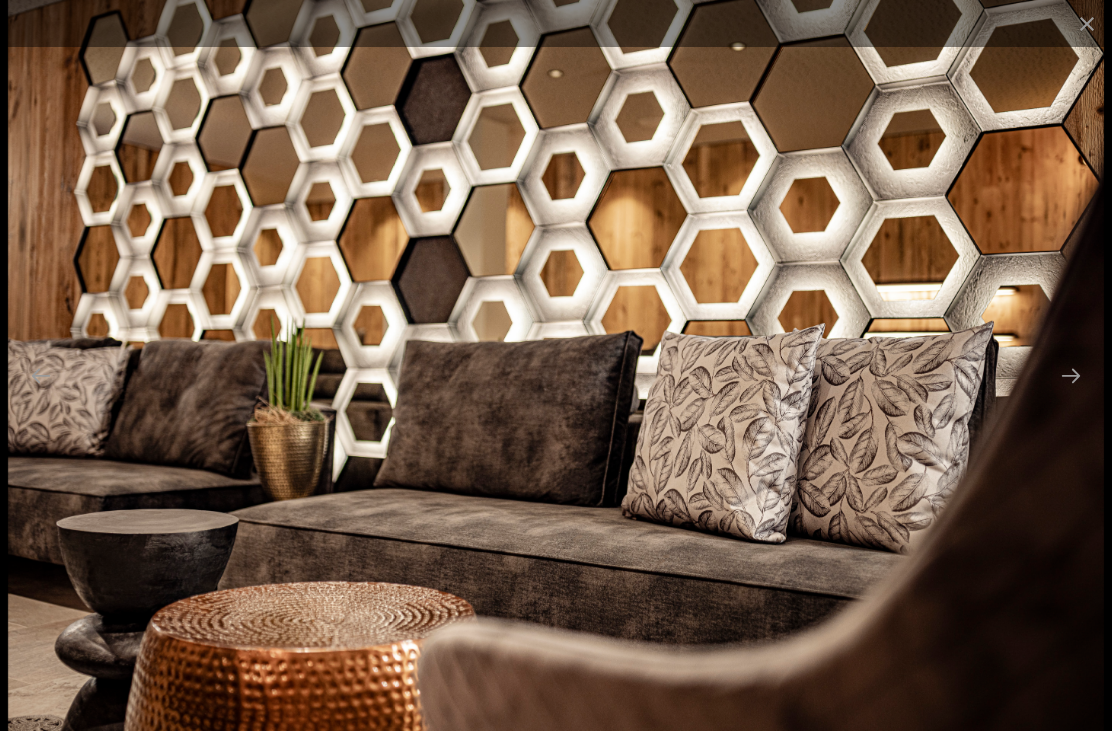 click at bounding box center (1071, 375) 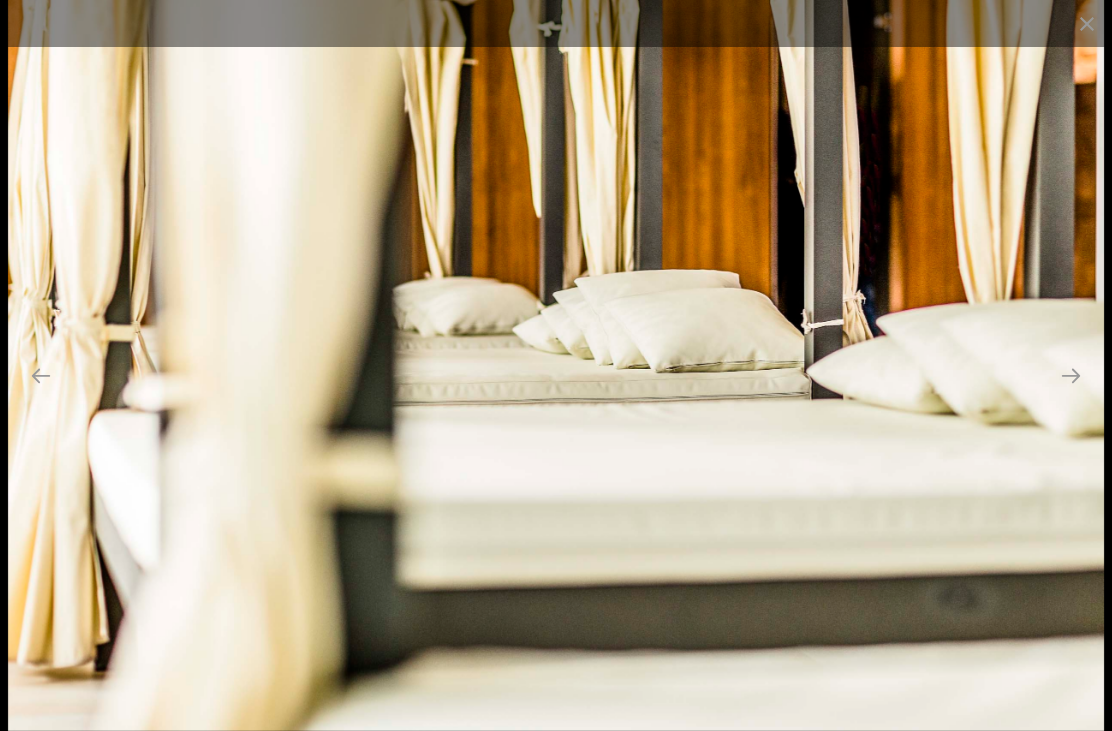 click at bounding box center [1071, 375] 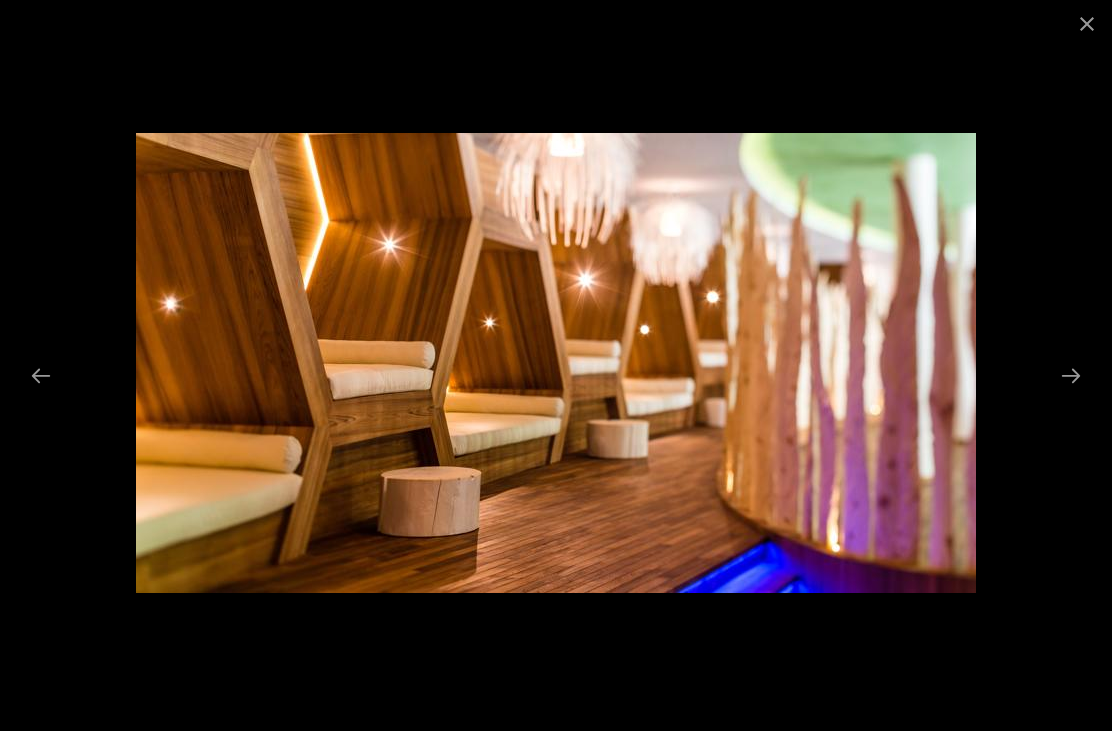 click at bounding box center (1071, 375) 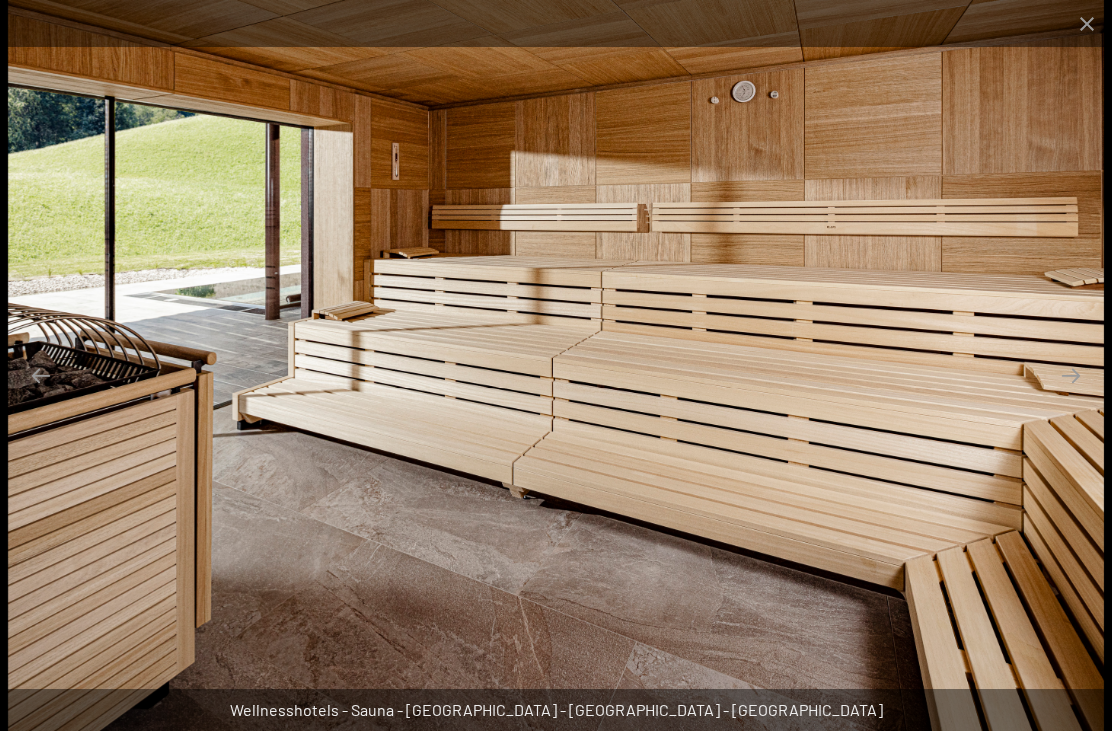 click at bounding box center (1071, 375) 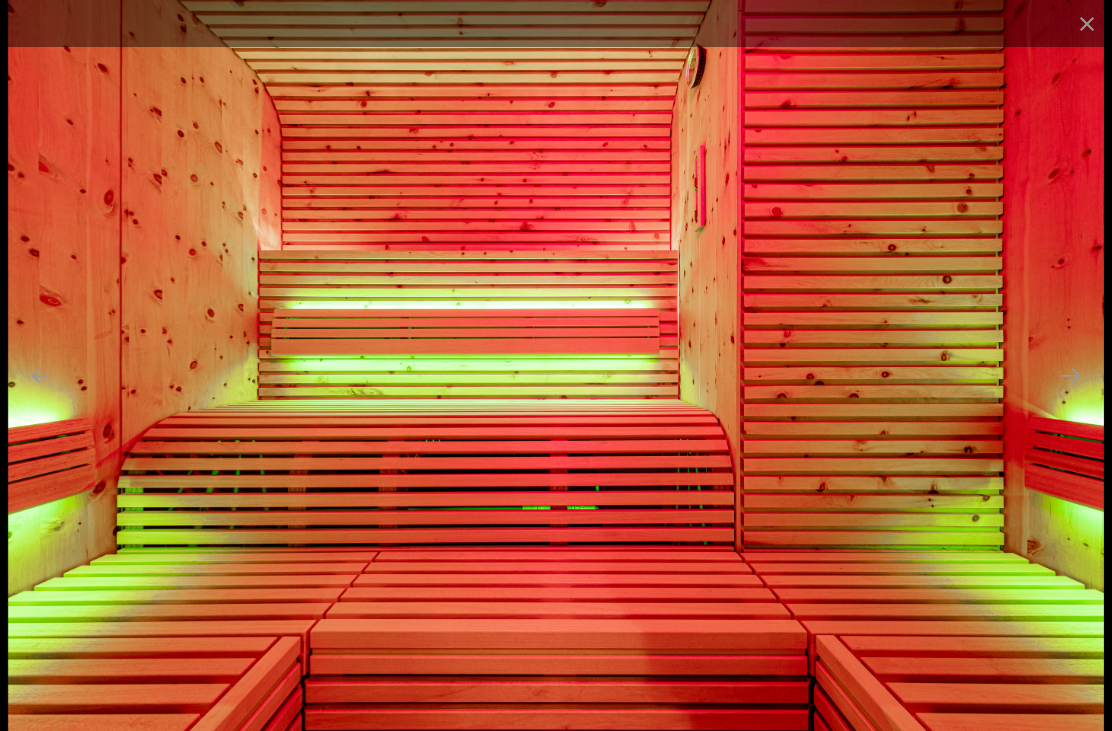 click at bounding box center [1071, 375] 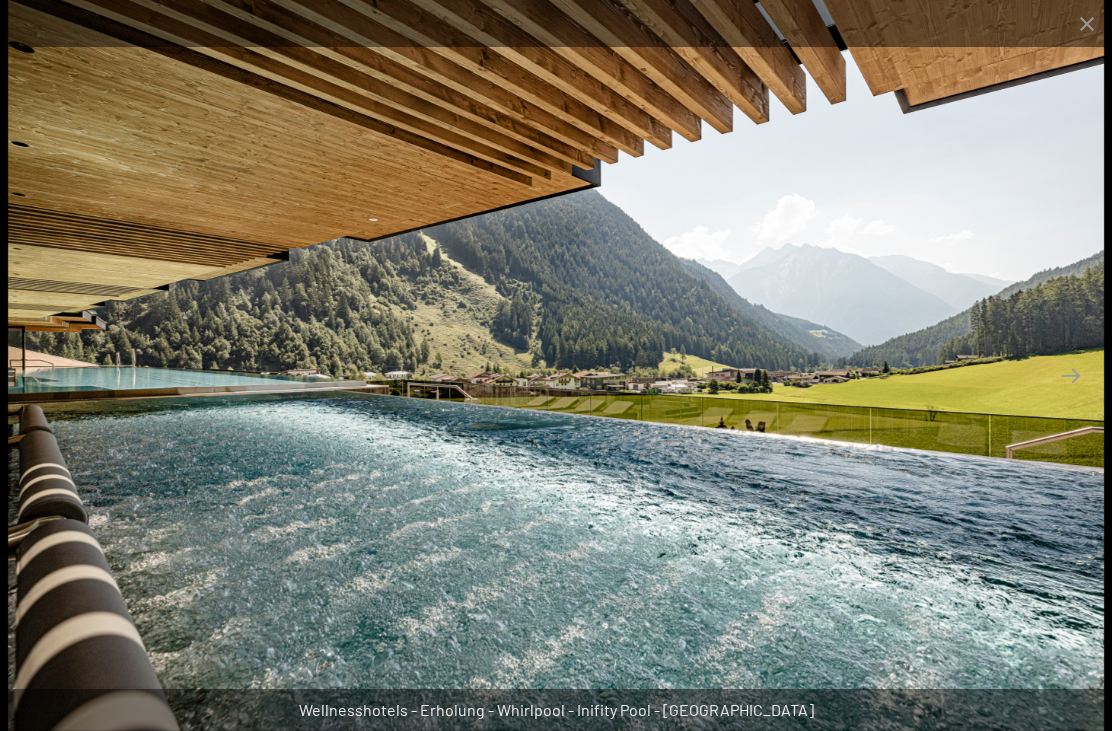 click at bounding box center (1071, 375) 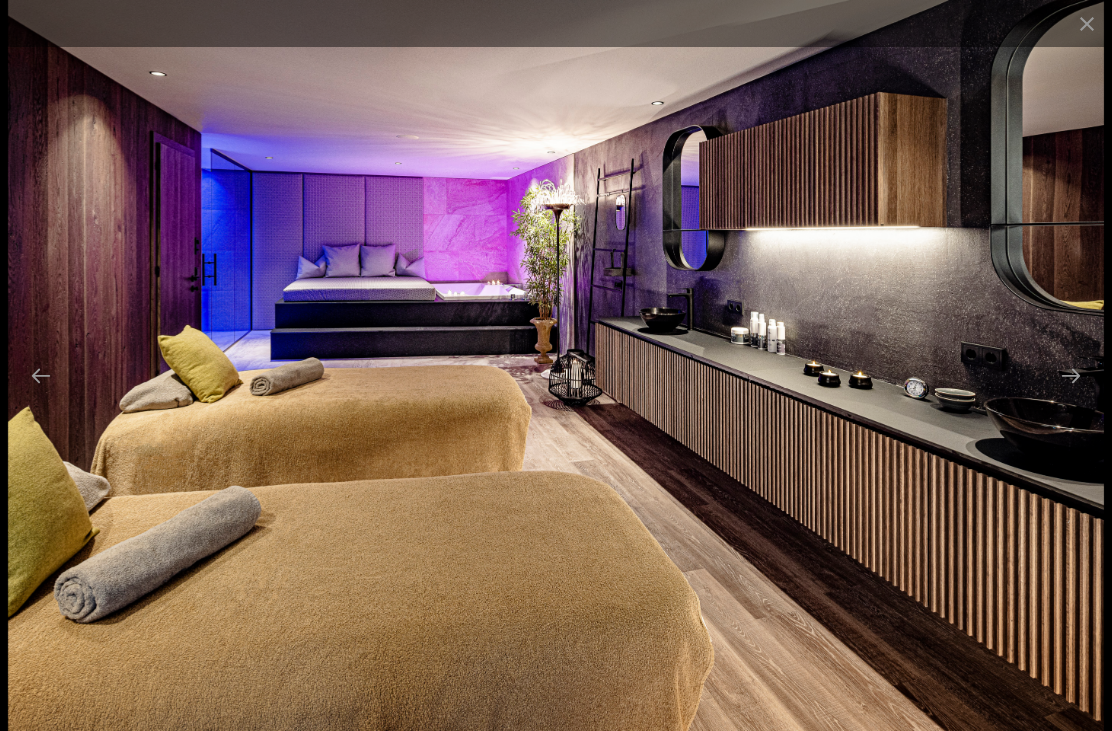 click at bounding box center [1071, 375] 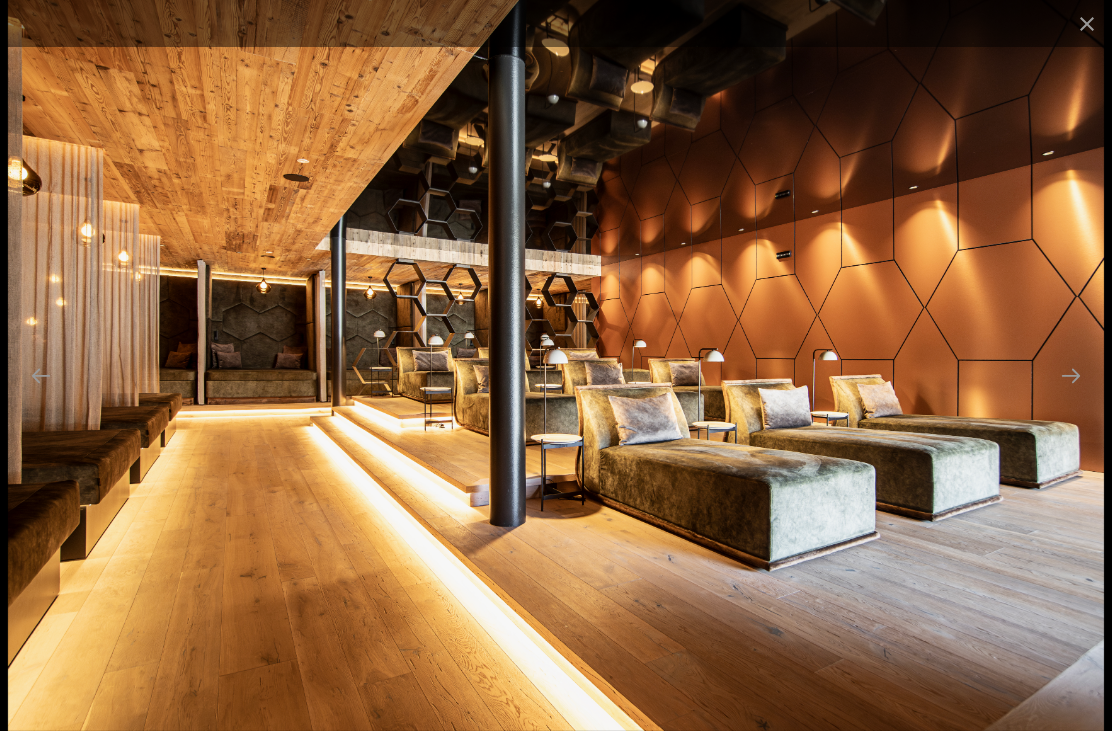 click at bounding box center (1071, 375) 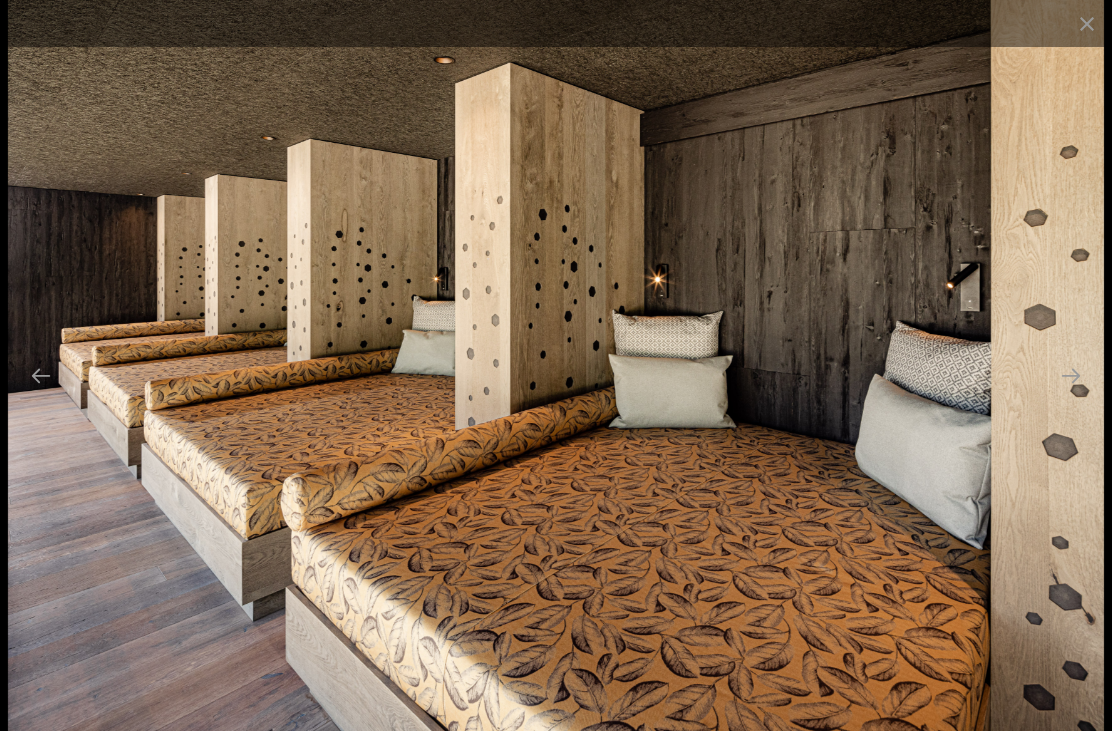 click at bounding box center [1071, 375] 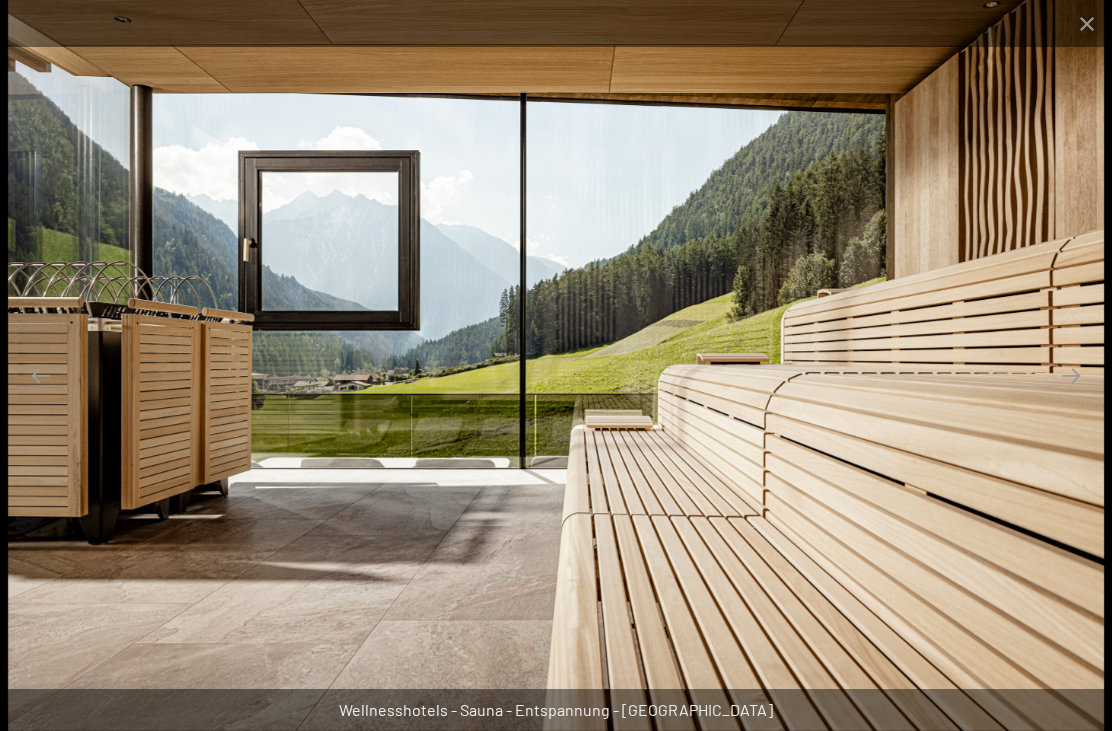 click at bounding box center (1071, 375) 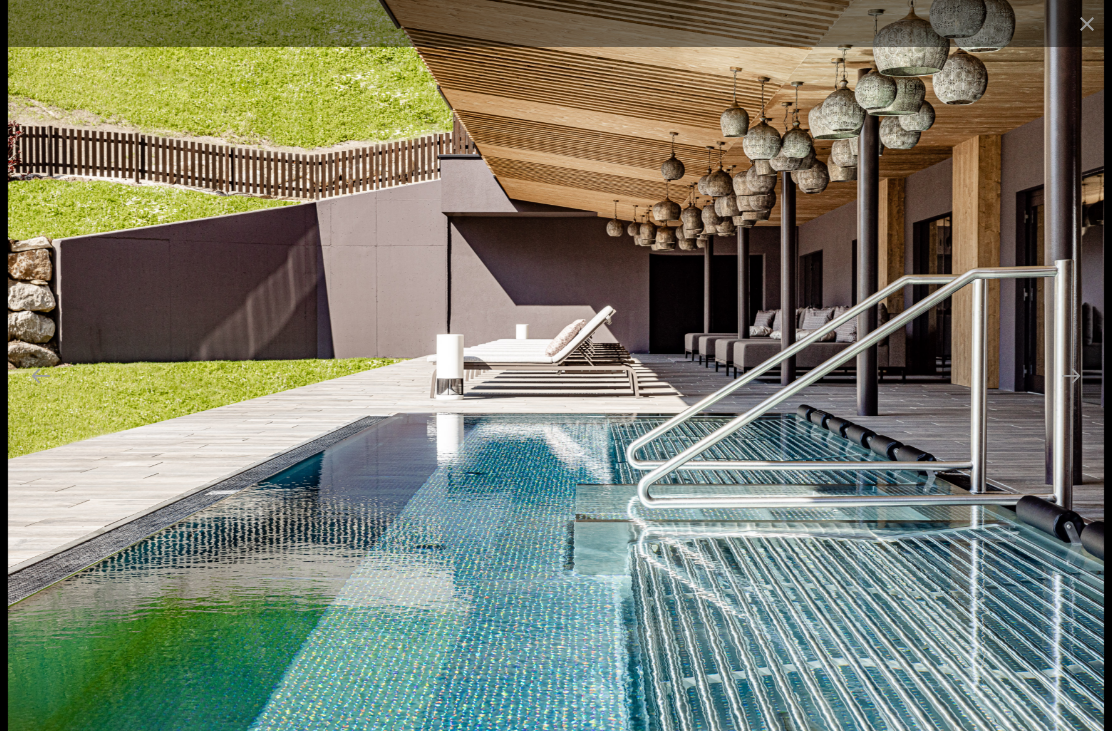 click at bounding box center (1071, 375) 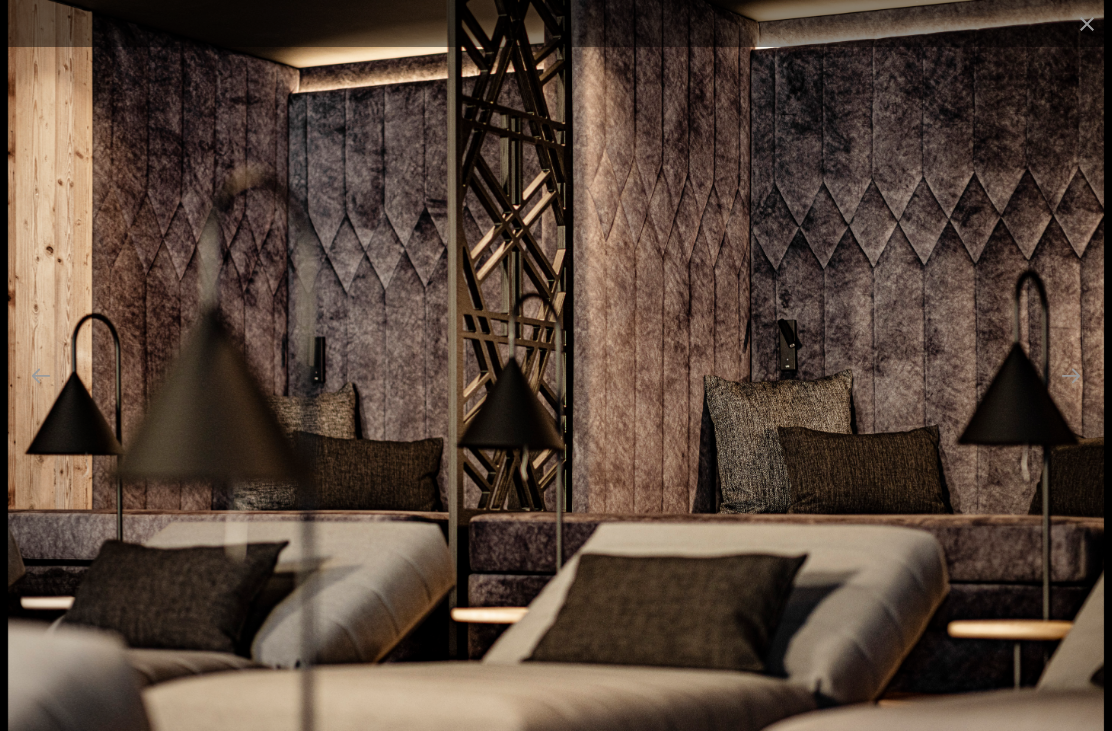click at bounding box center (1071, 375) 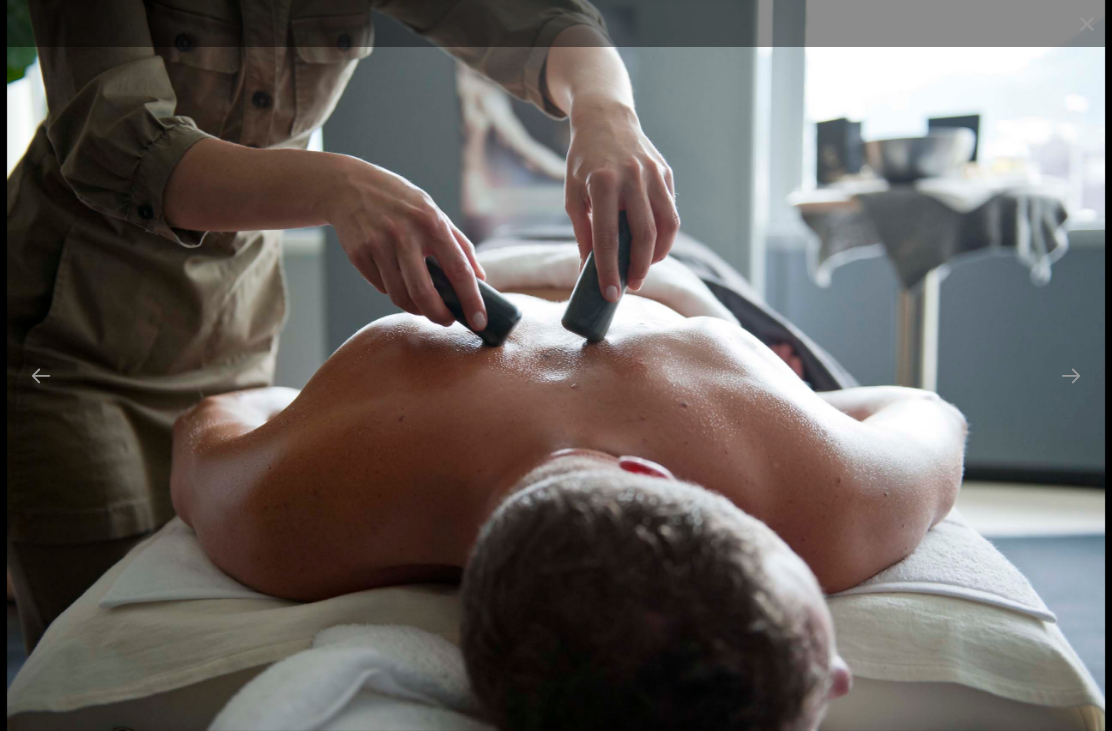 click at bounding box center [1071, 375] 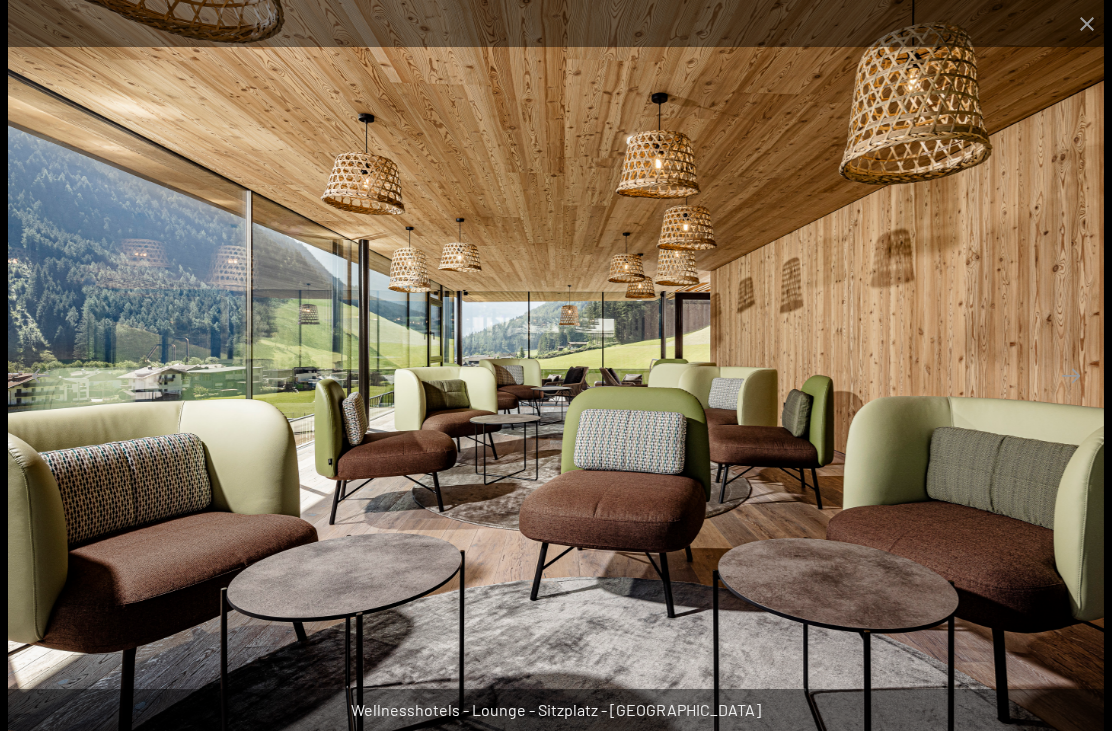 click at bounding box center [1071, 375] 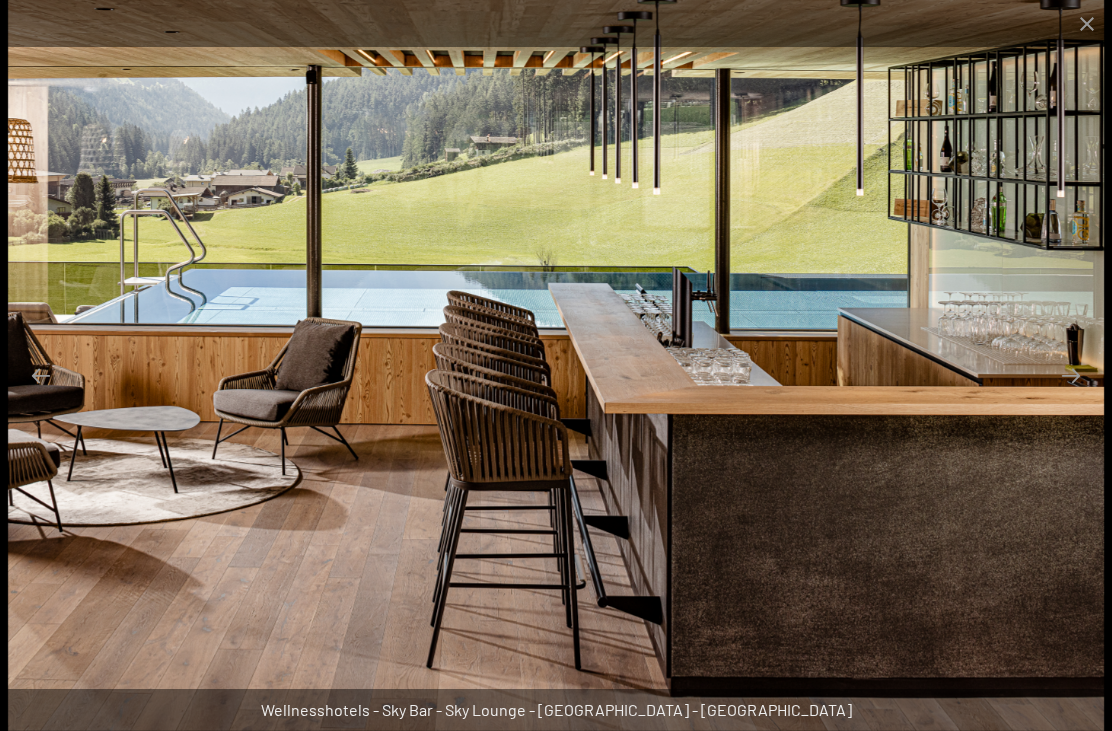 click at bounding box center (1071, 375) 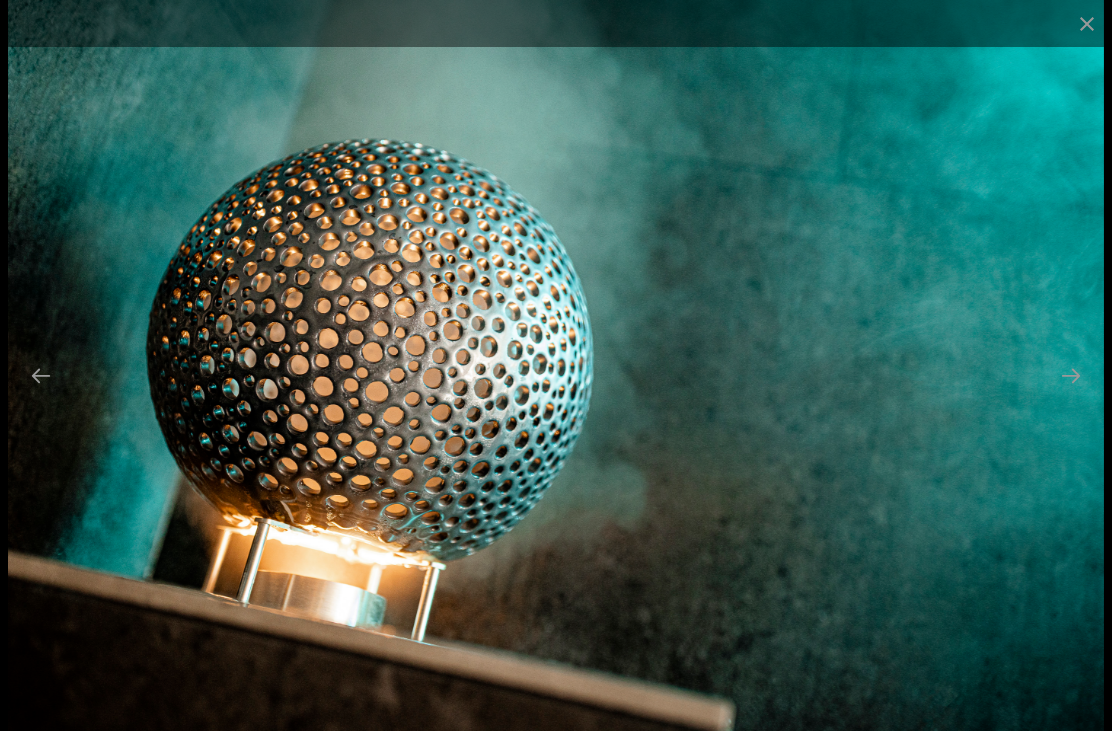 click at bounding box center [1071, 375] 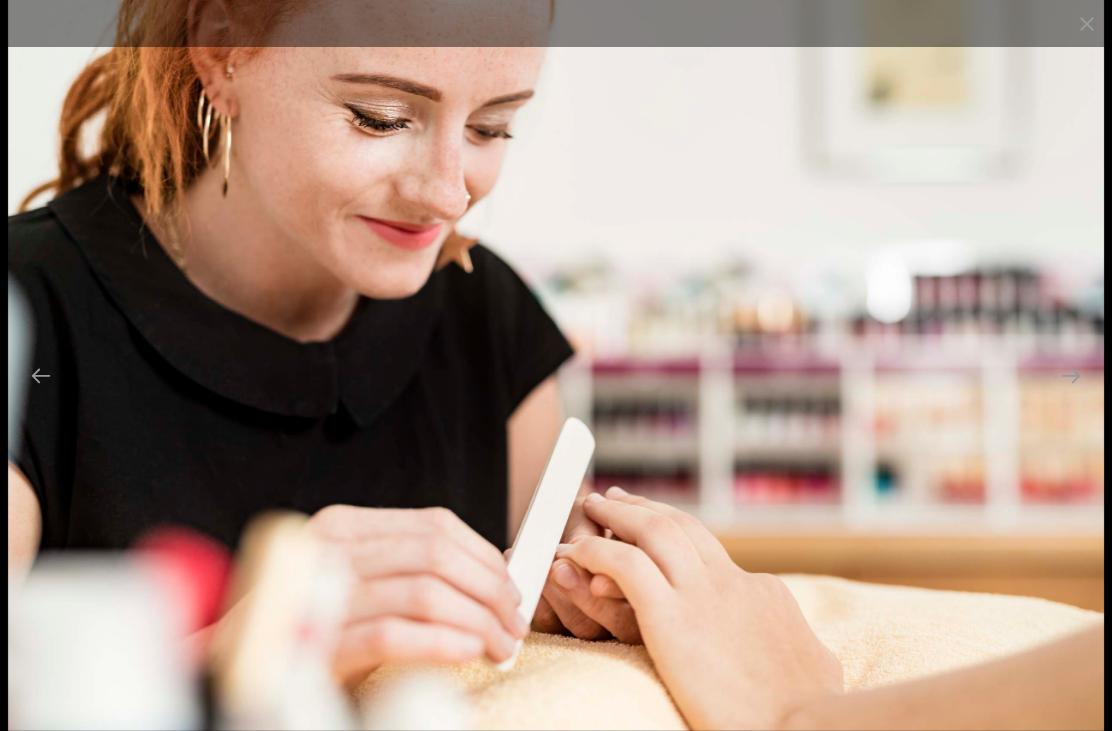 click at bounding box center [1071, 375] 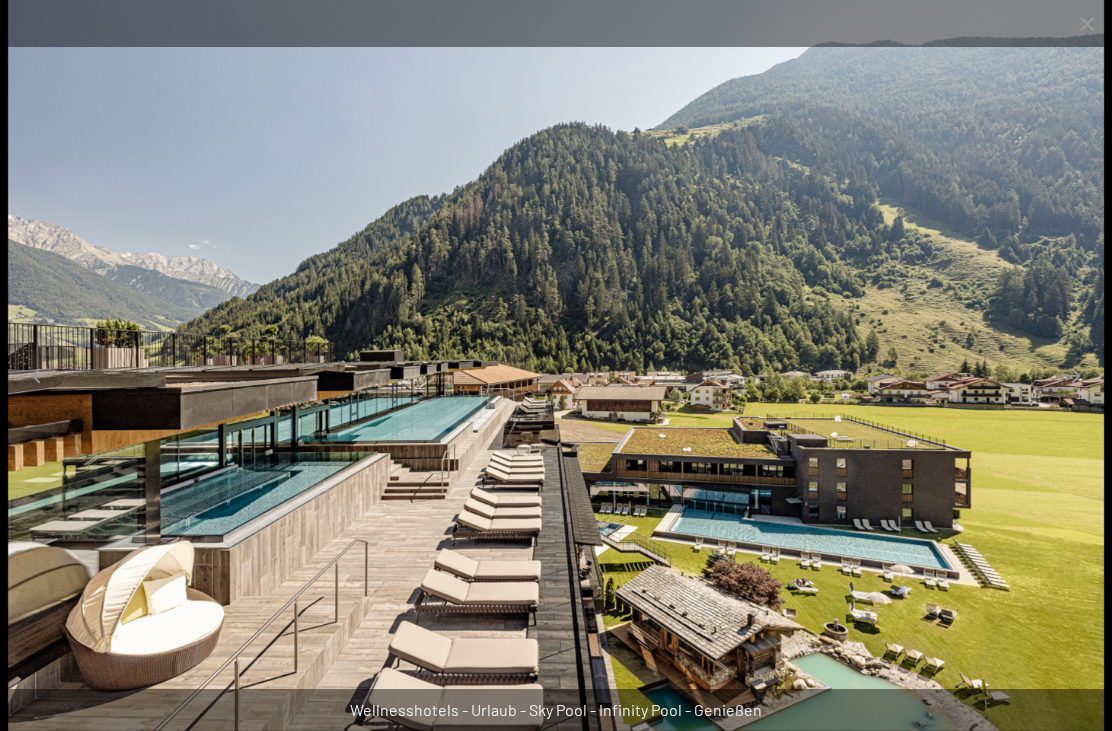 click at bounding box center (1071, 375) 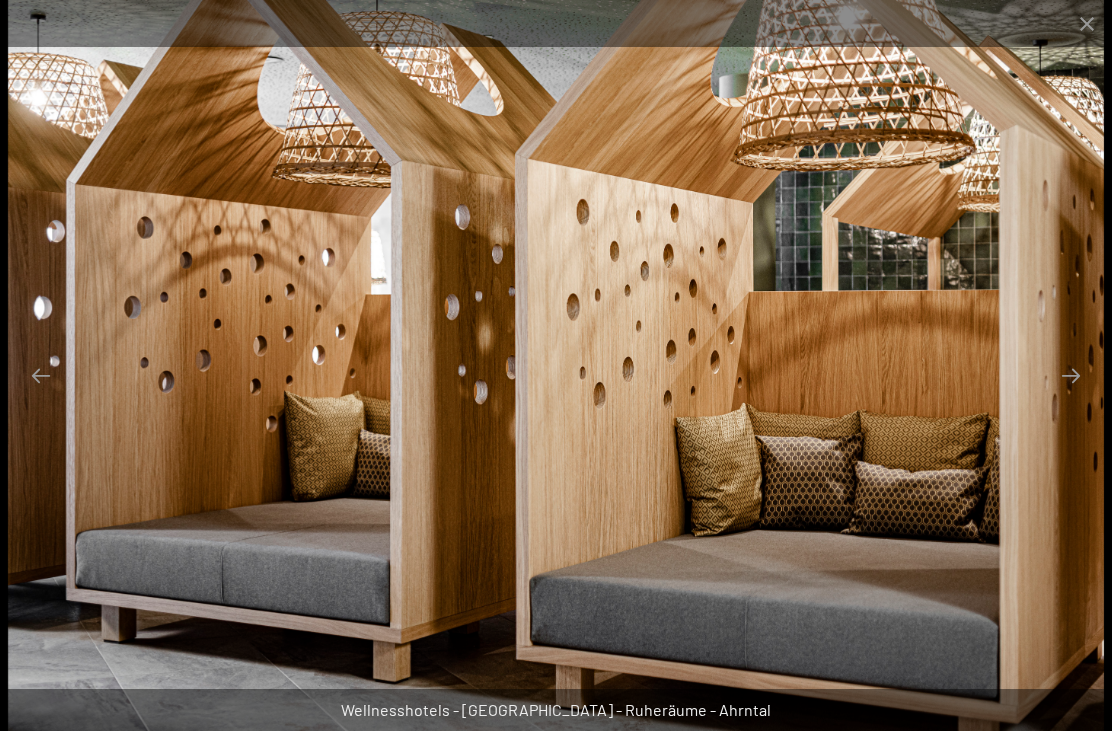 click at bounding box center [1071, 375] 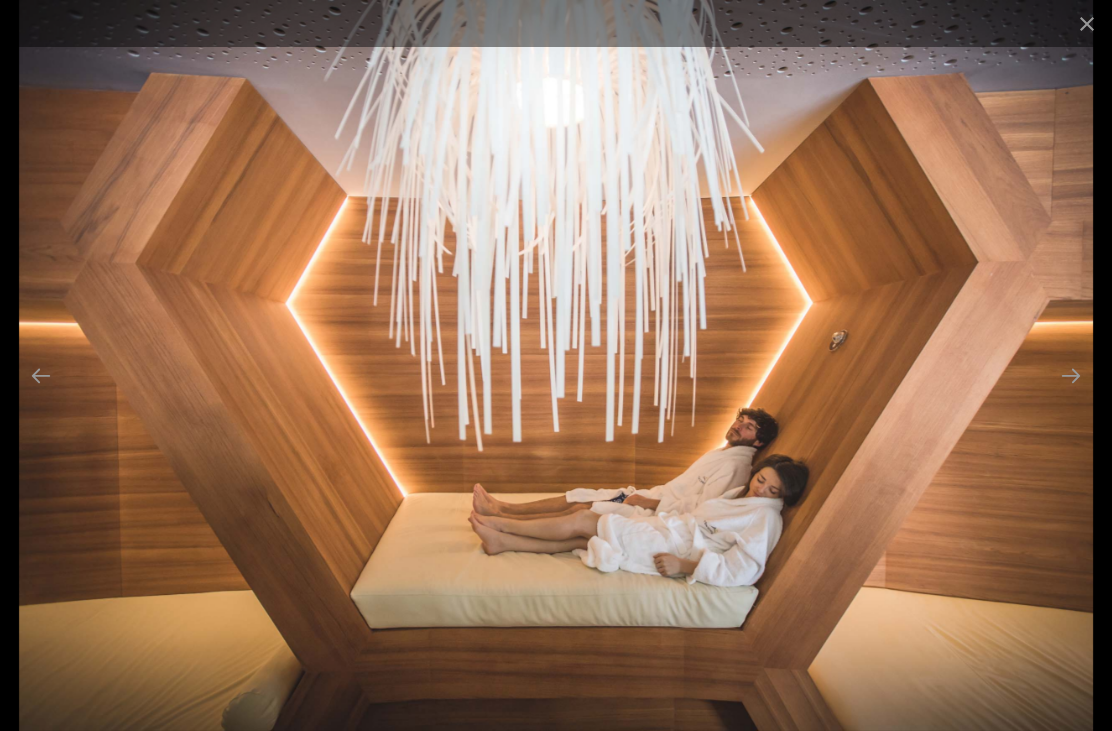 click at bounding box center [1071, 375] 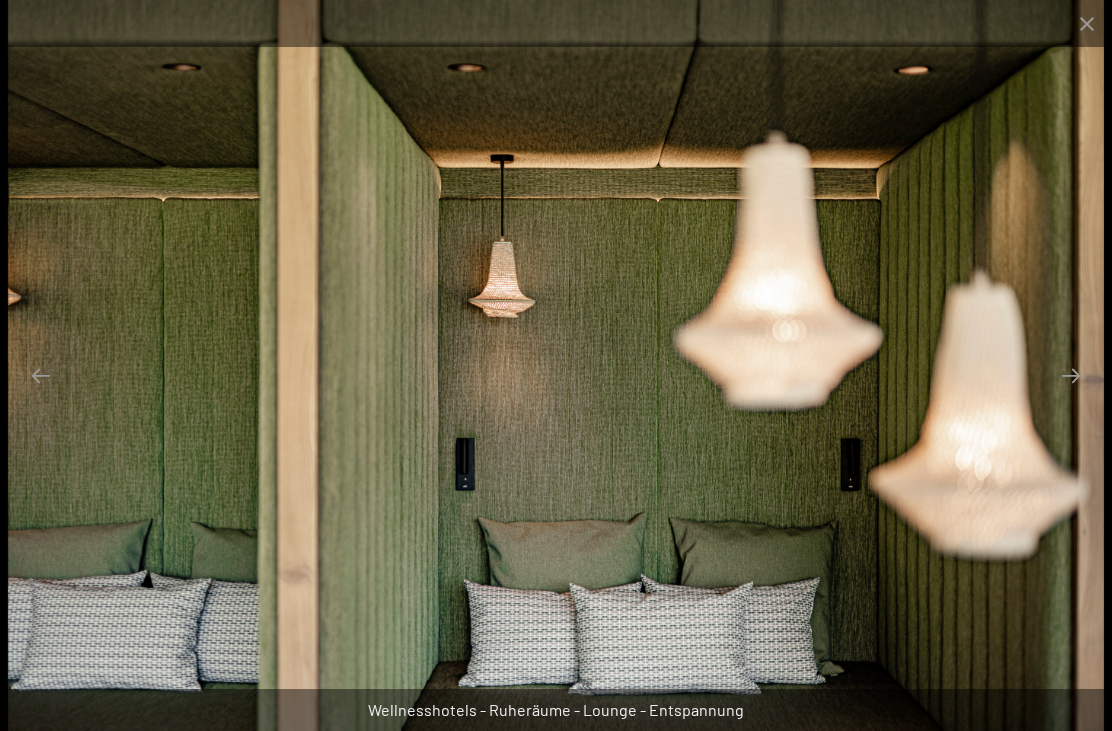 click at bounding box center (1071, 375) 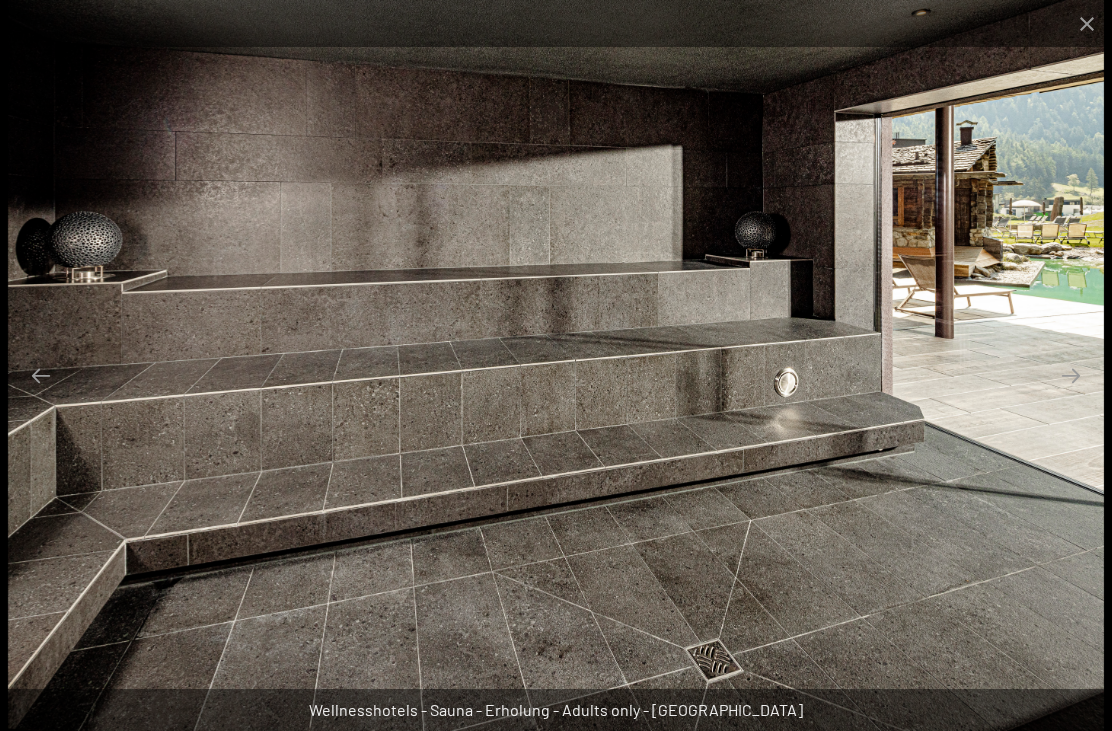 click at bounding box center (1071, 375) 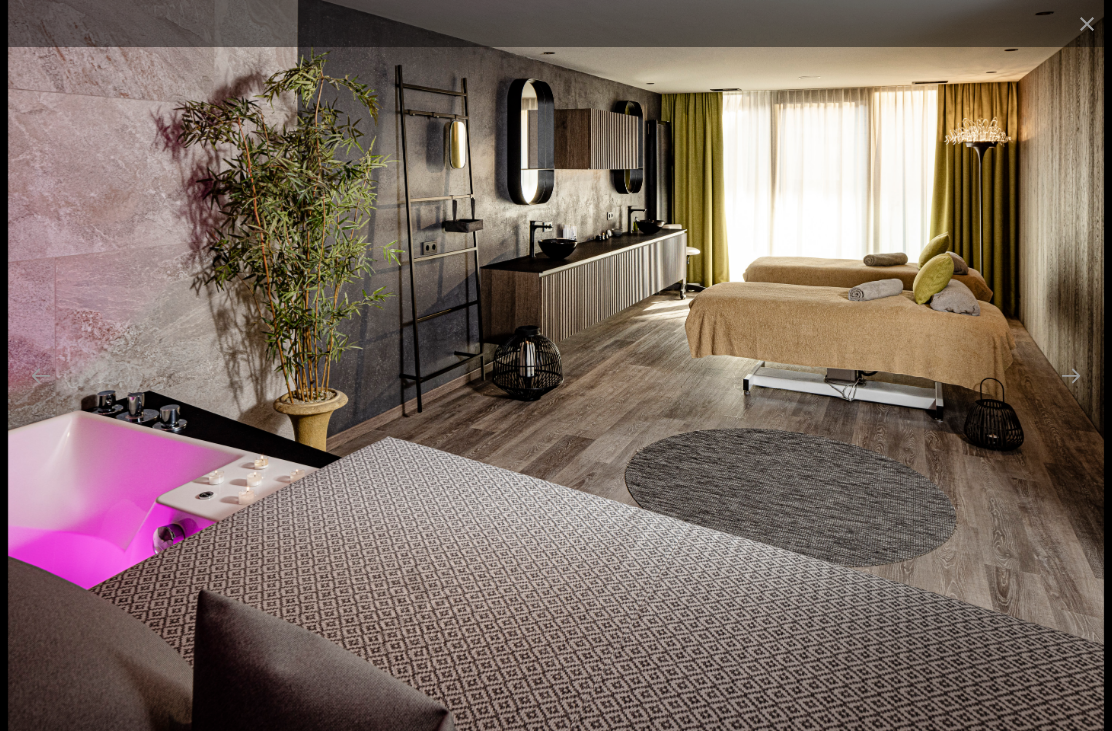 click at bounding box center [1071, 375] 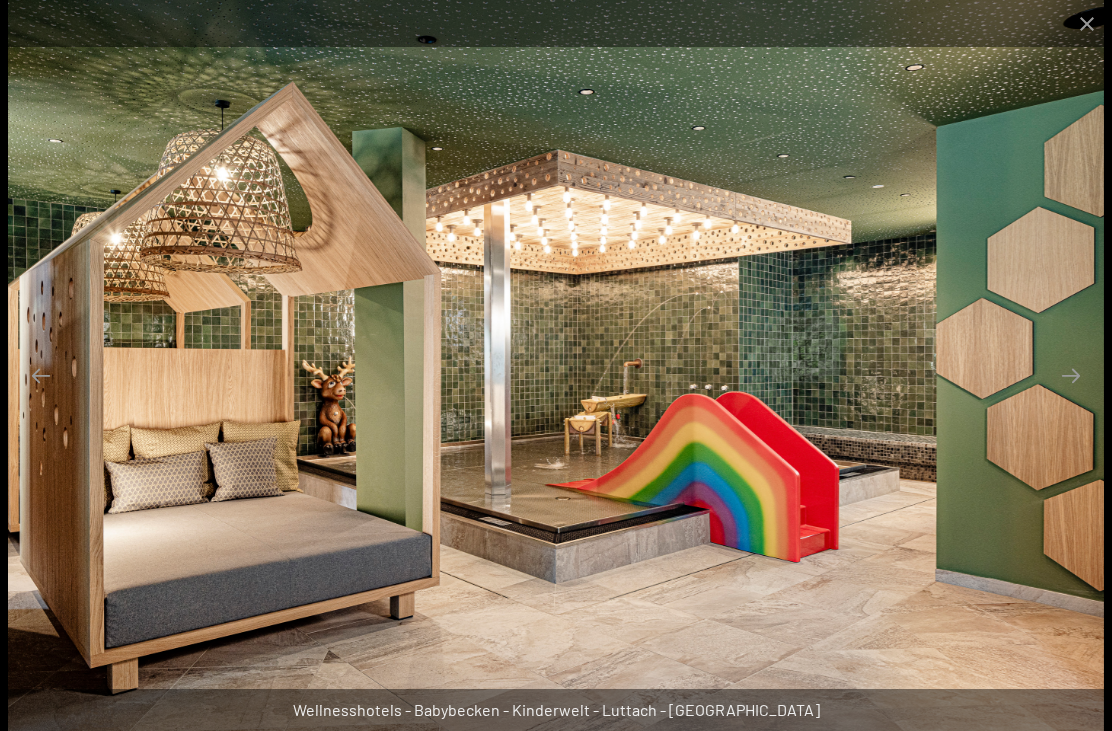 click at bounding box center [1071, 375] 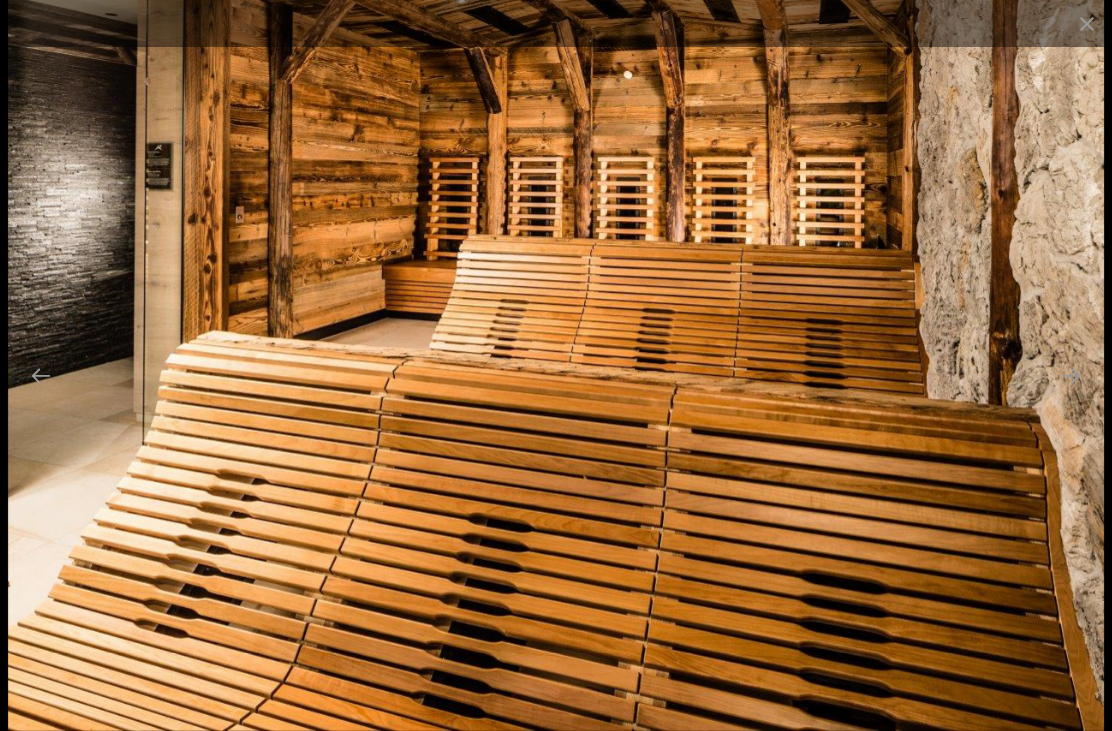 click at bounding box center [1071, 375] 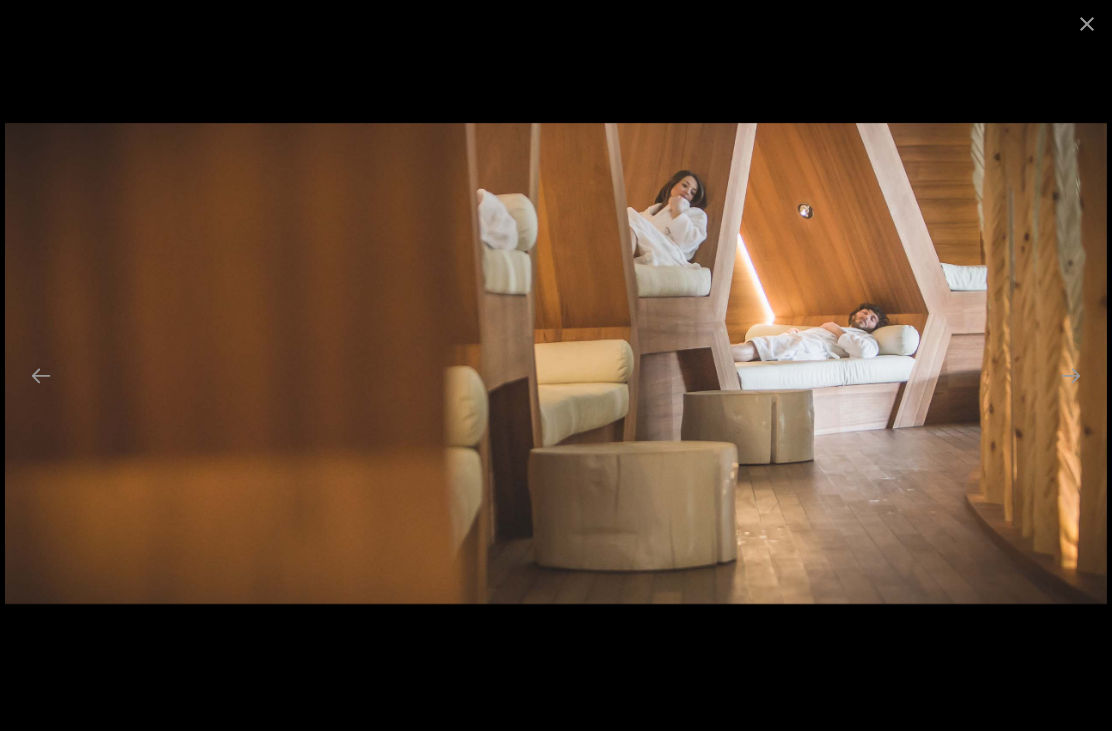 click at bounding box center [1071, 375] 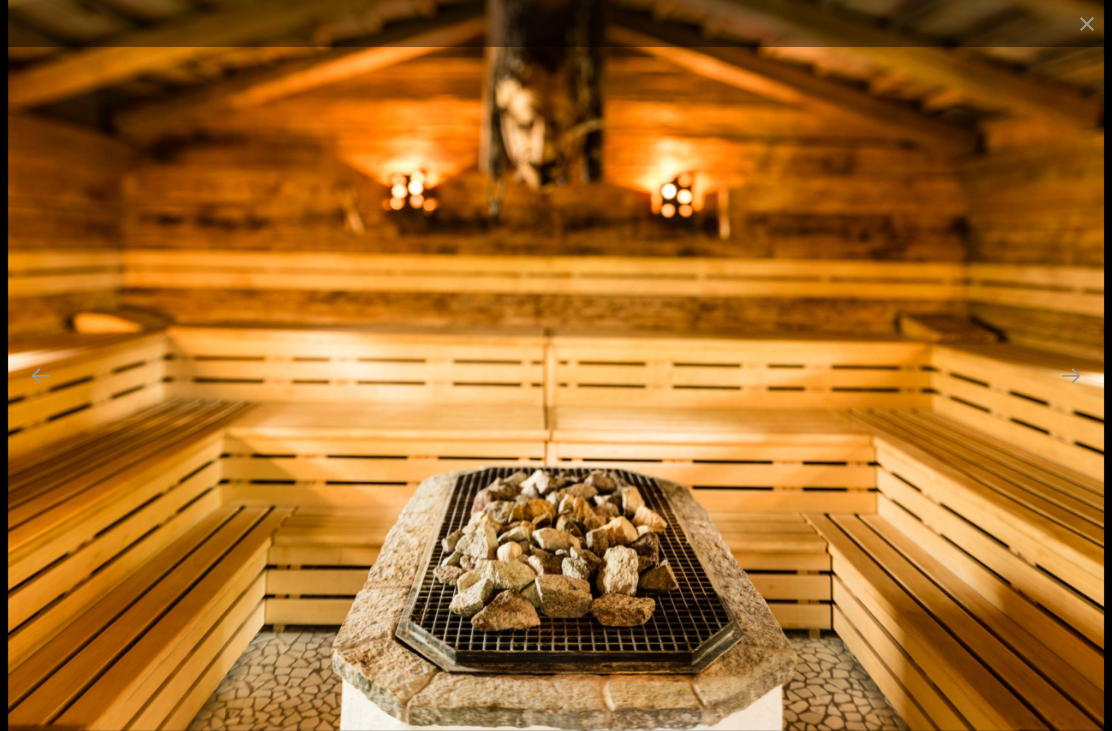 click at bounding box center (1087, 23) 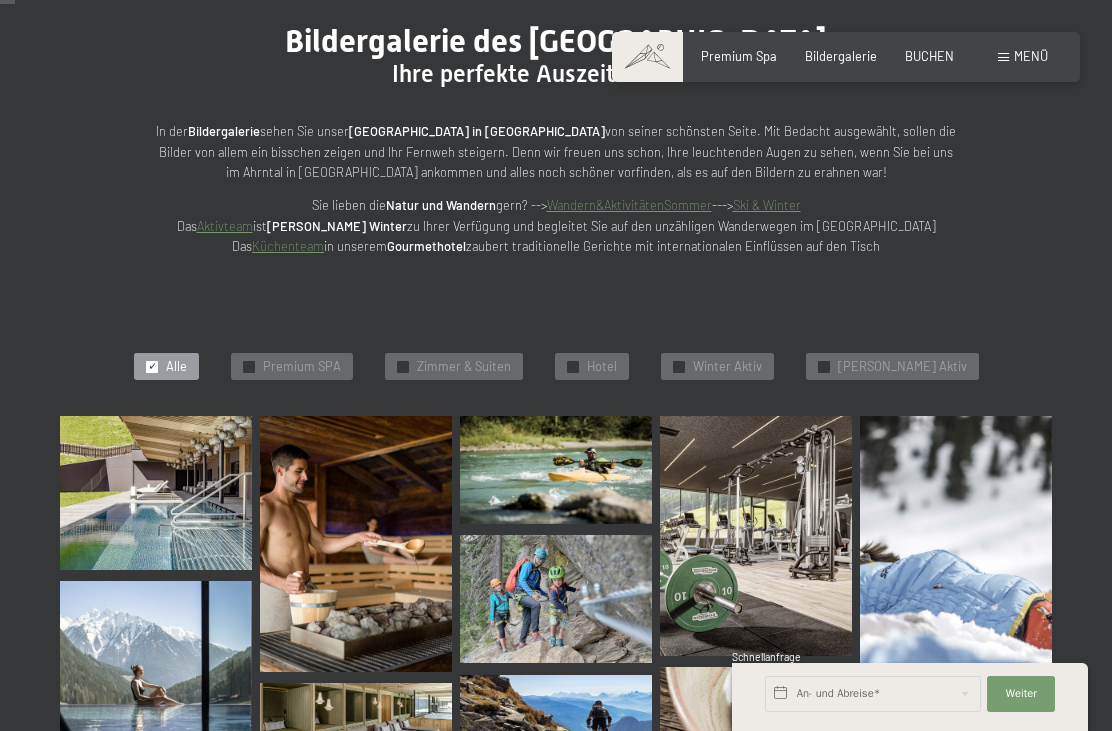 scroll, scrollTop: 0, scrollLeft: 0, axis: both 